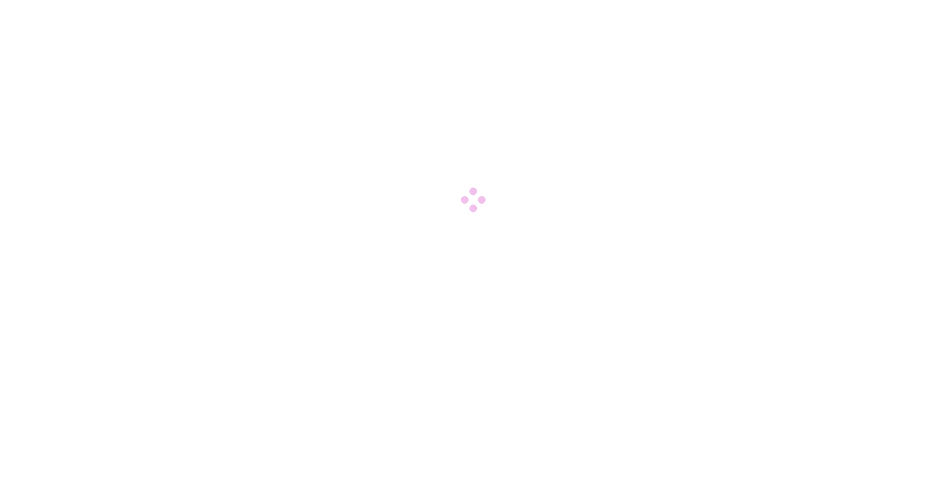 scroll, scrollTop: 0, scrollLeft: 0, axis: both 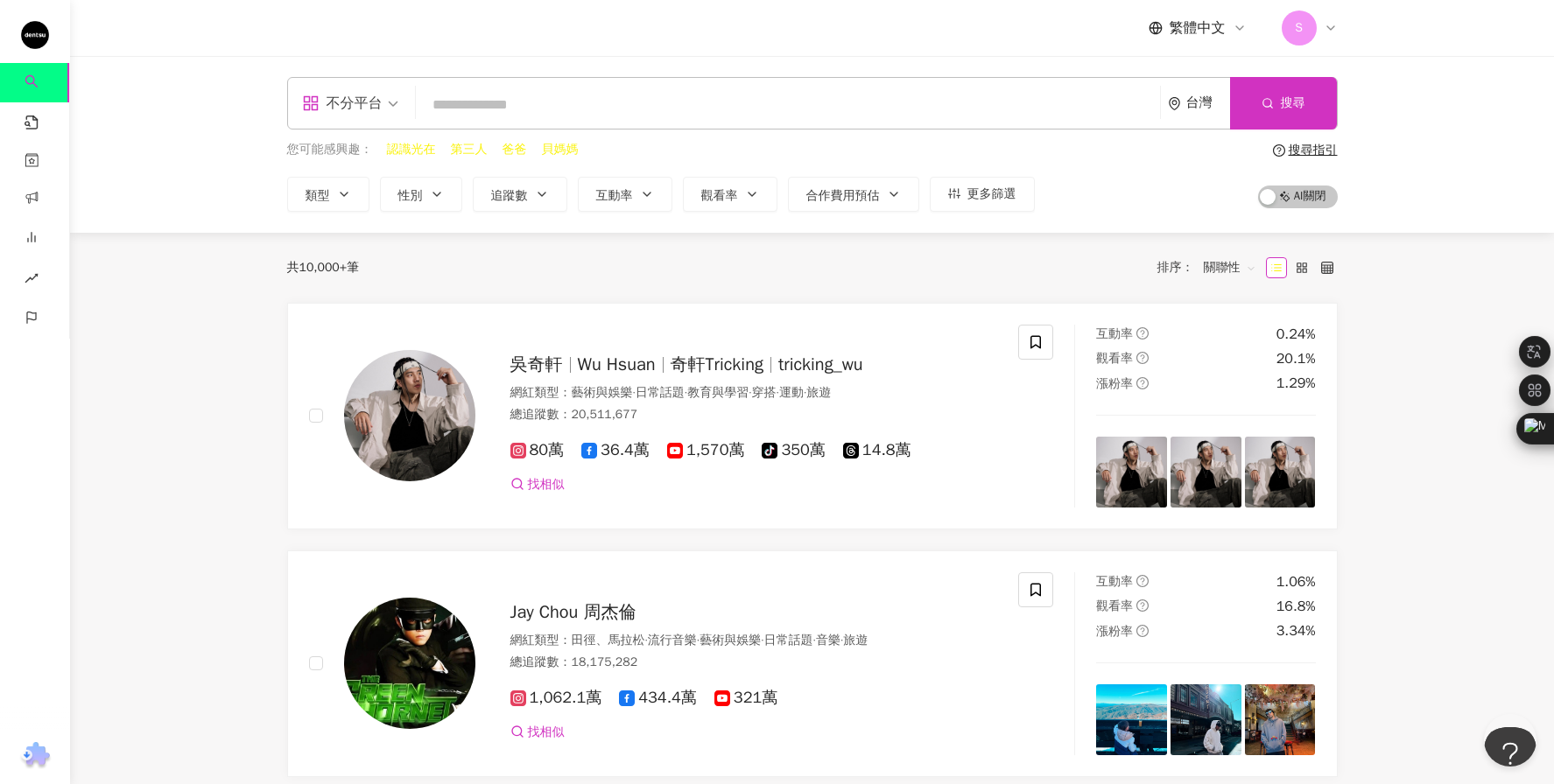 click 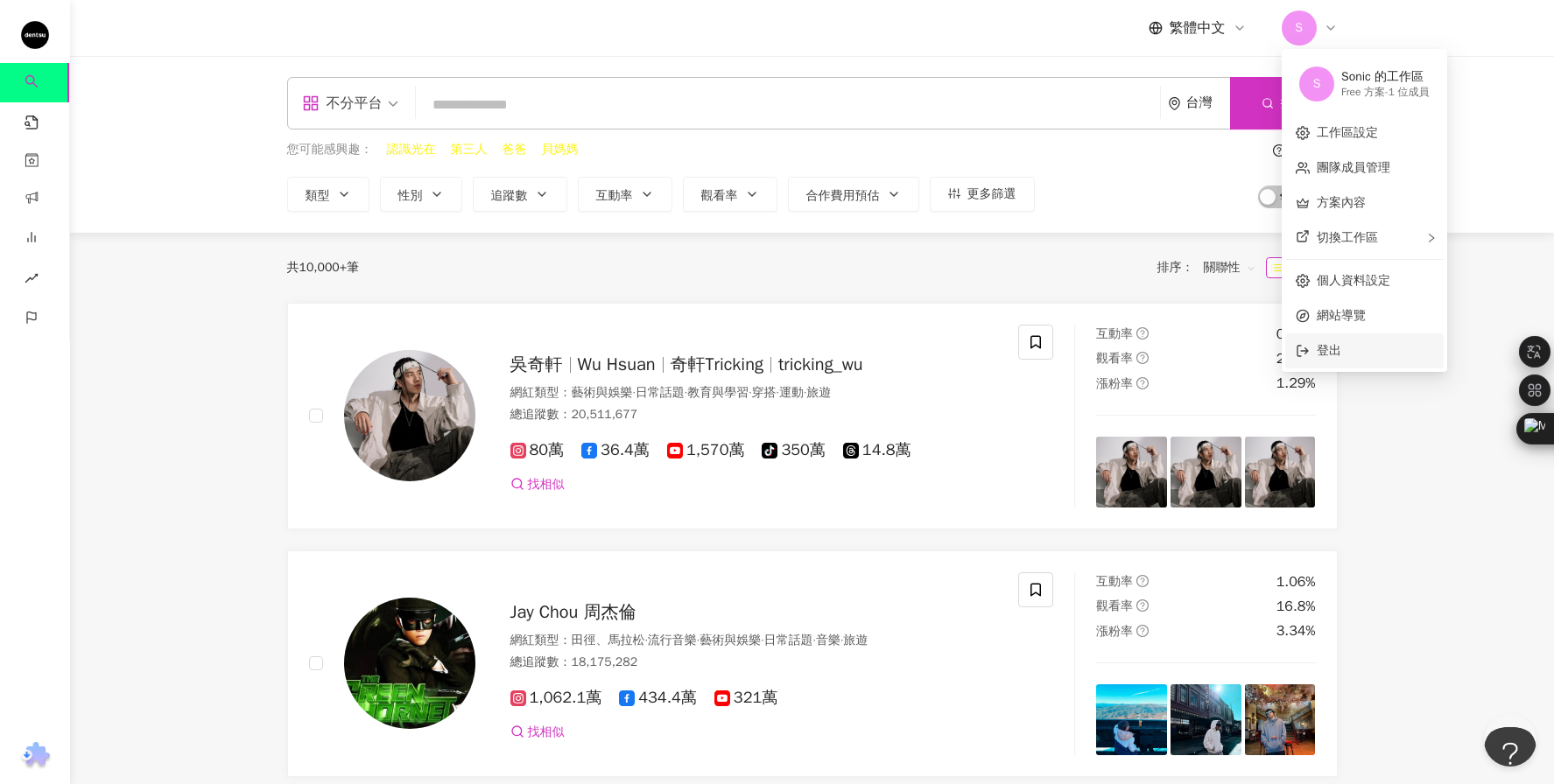 click on "登出" at bounding box center (1329, 350) 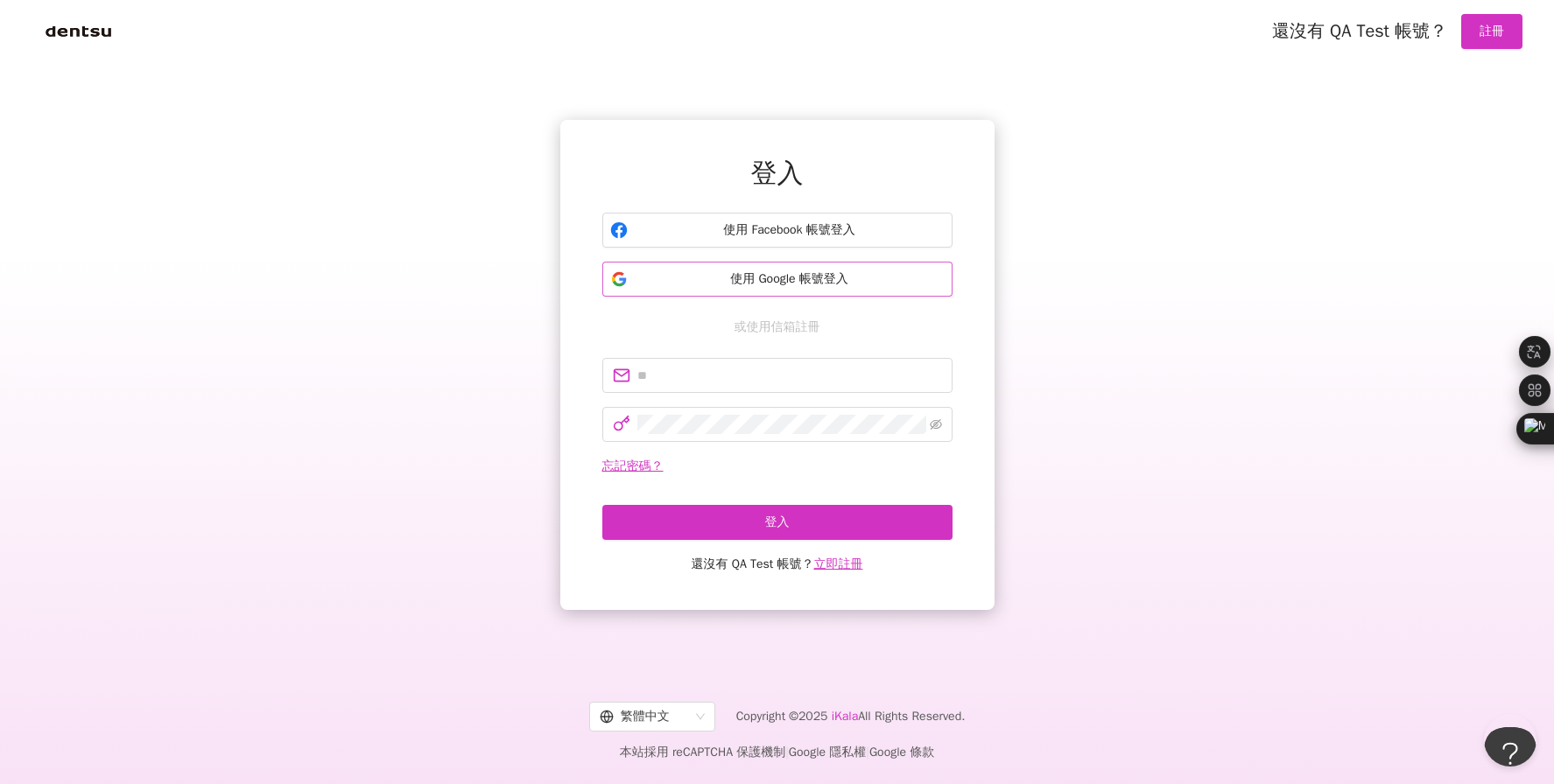 click on "使用 Google 帳號登入" at bounding box center (790, 279) 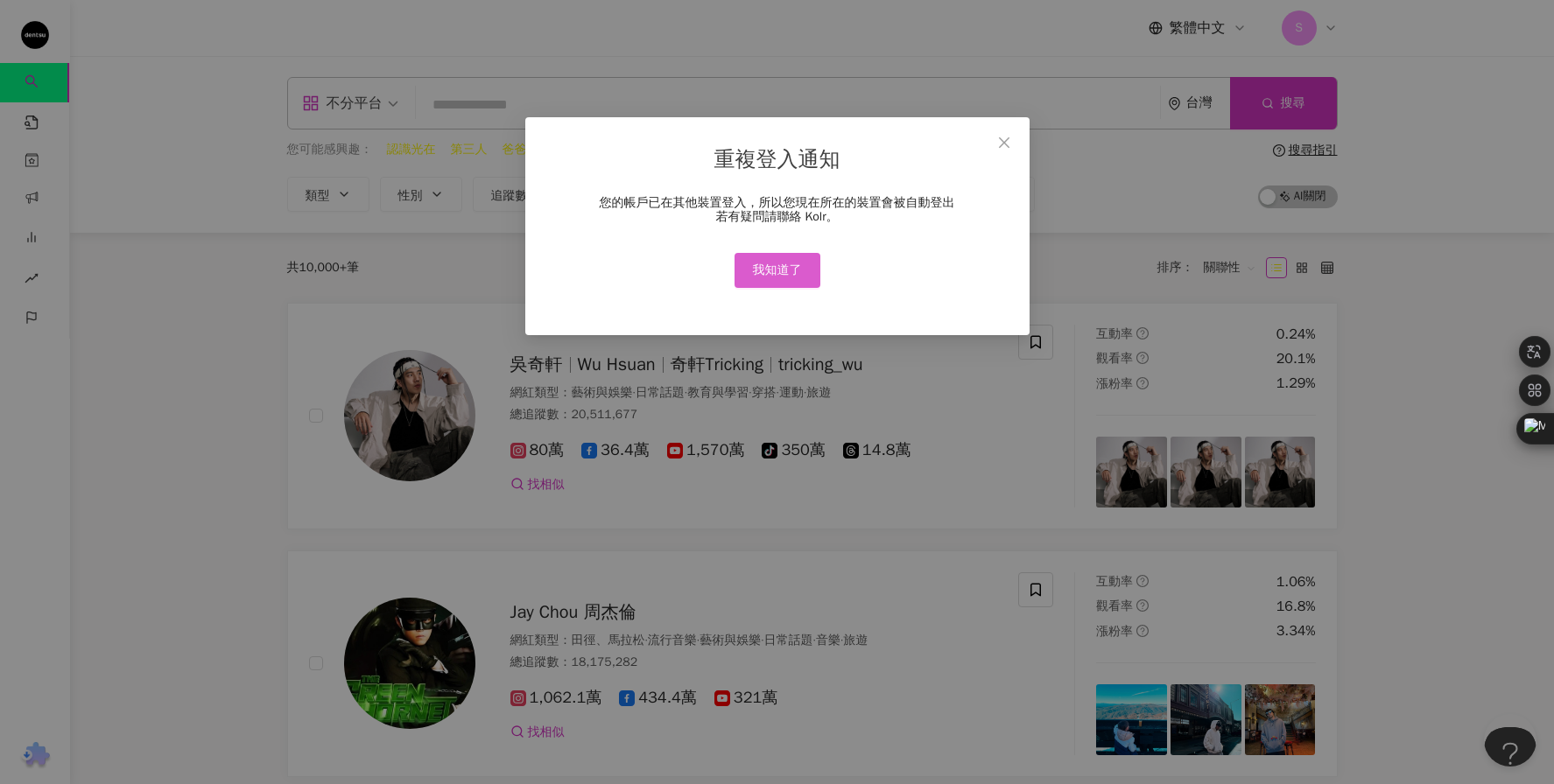 click on "我知道了" at bounding box center (777, 270) 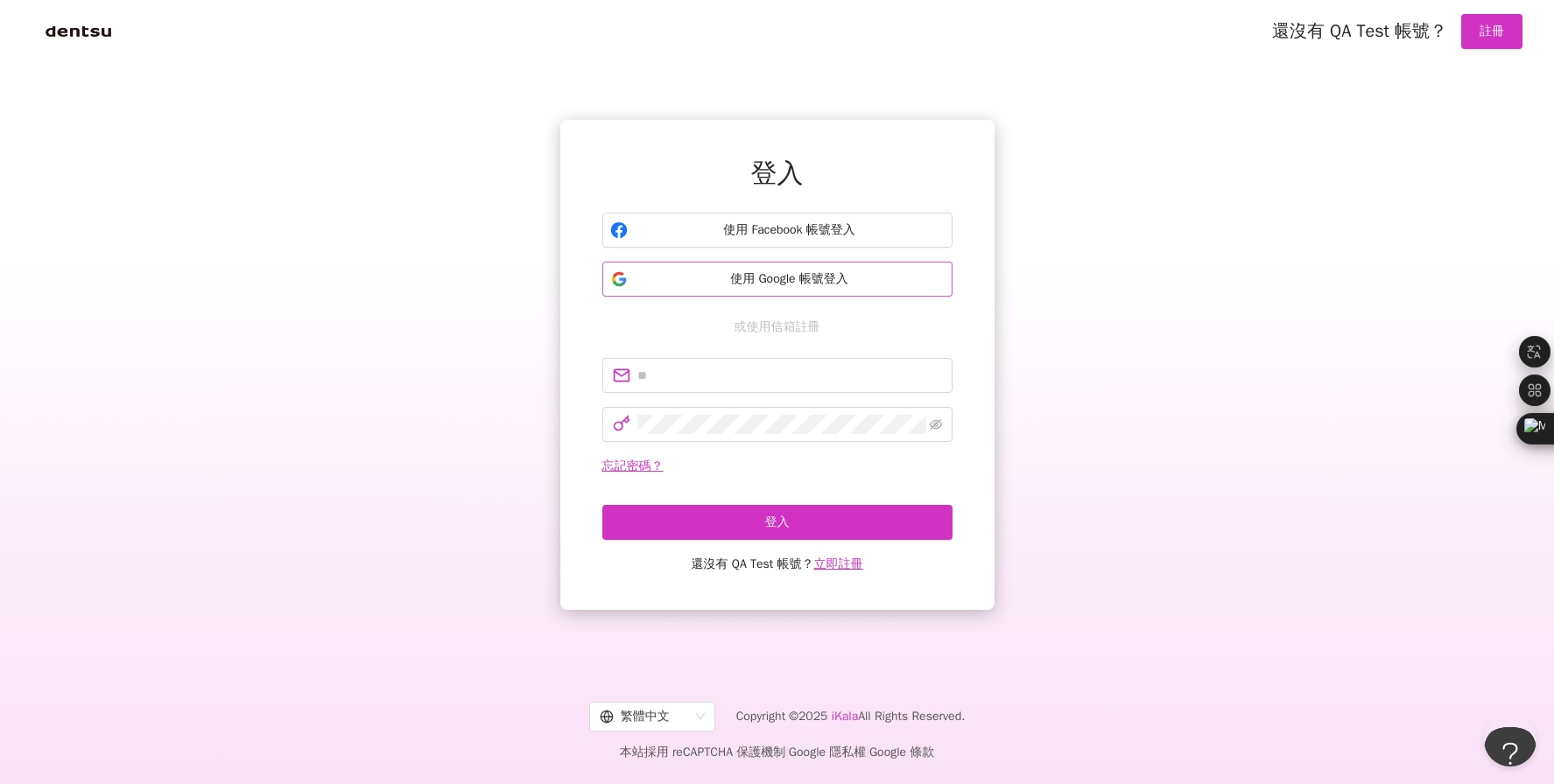 click on "使用 Google 帳號登入" at bounding box center [790, 279] 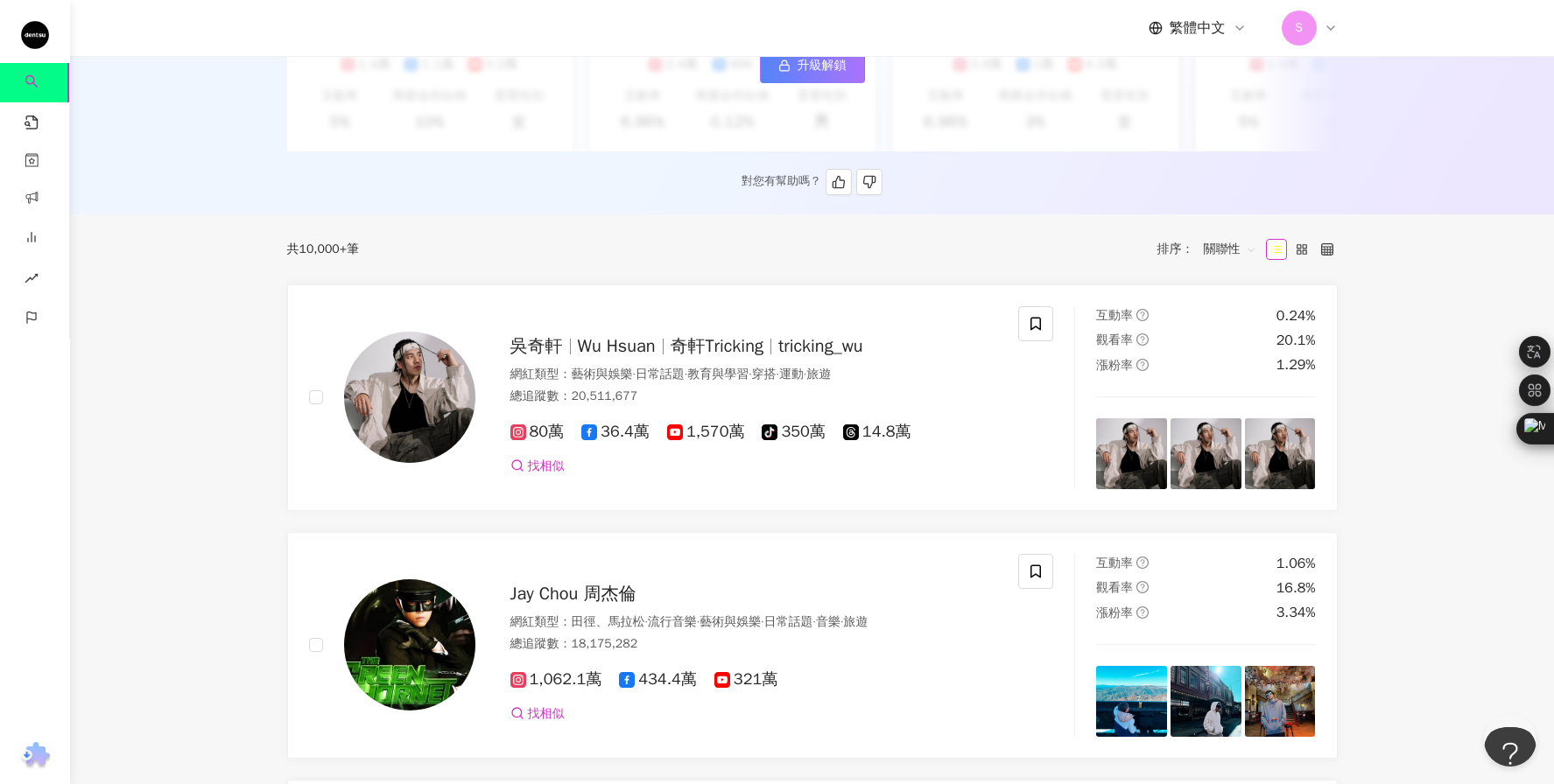 scroll, scrollTop: 569, scrollLeft: 0, axis: vertical 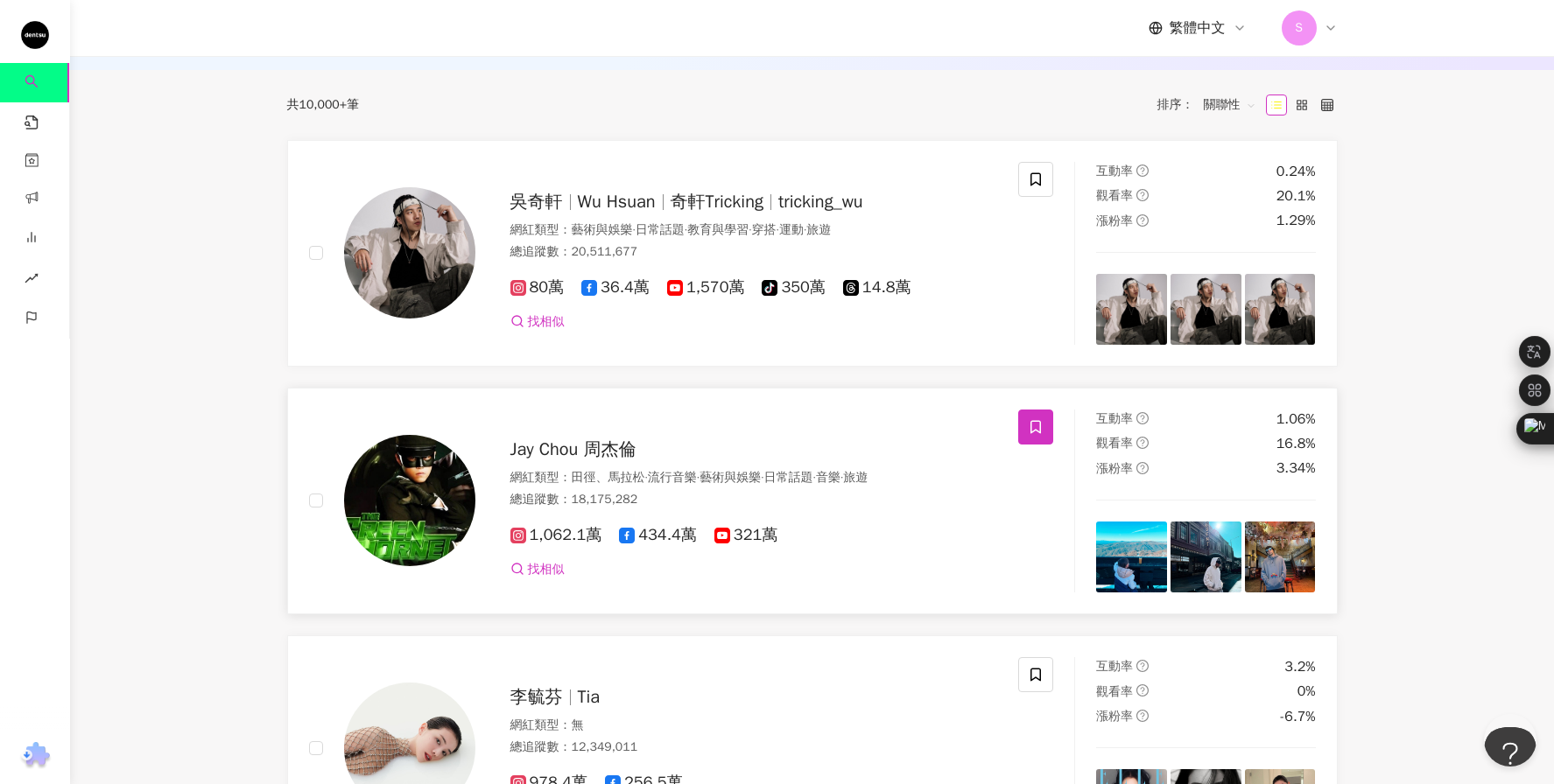 click 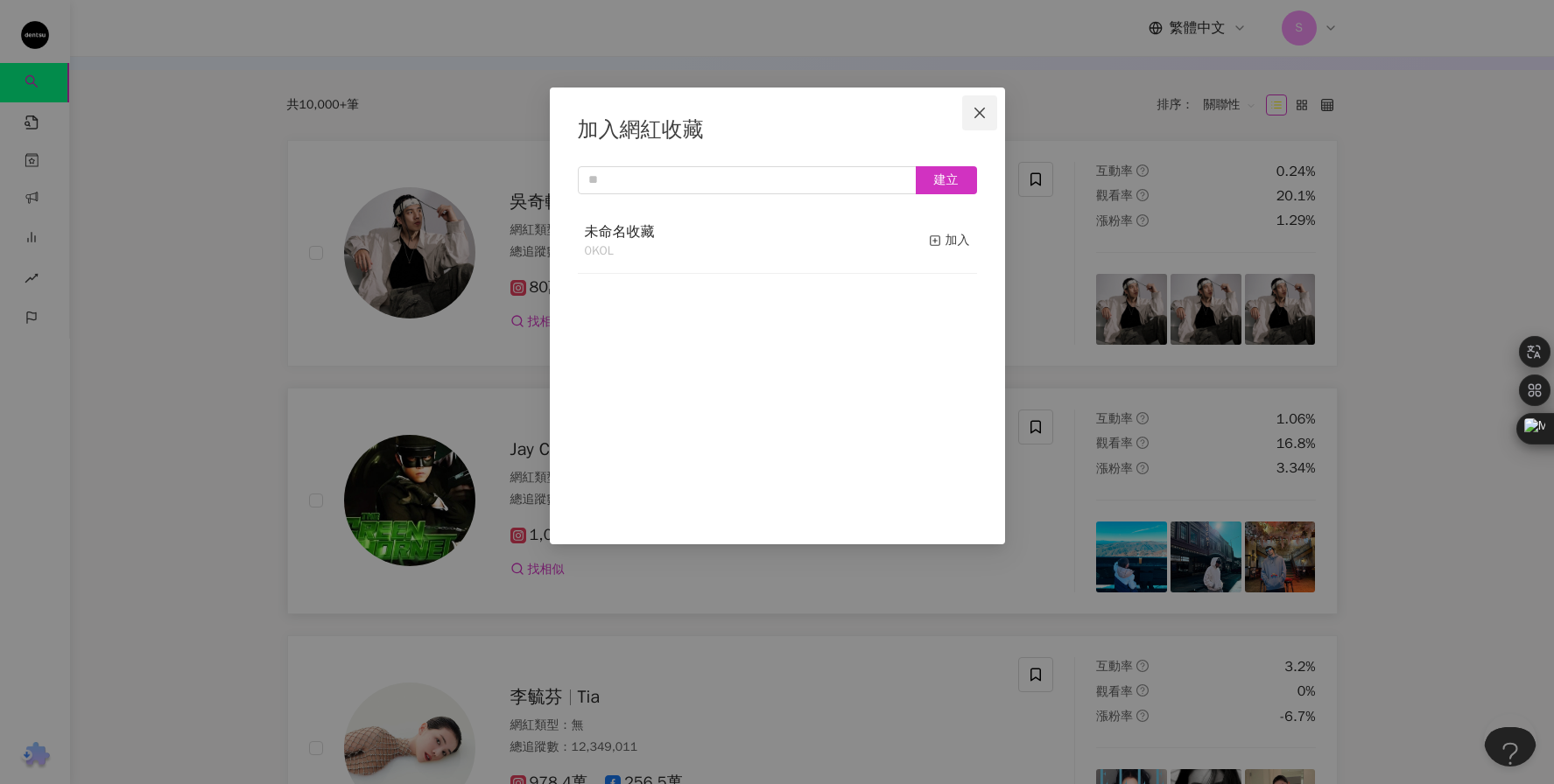 click 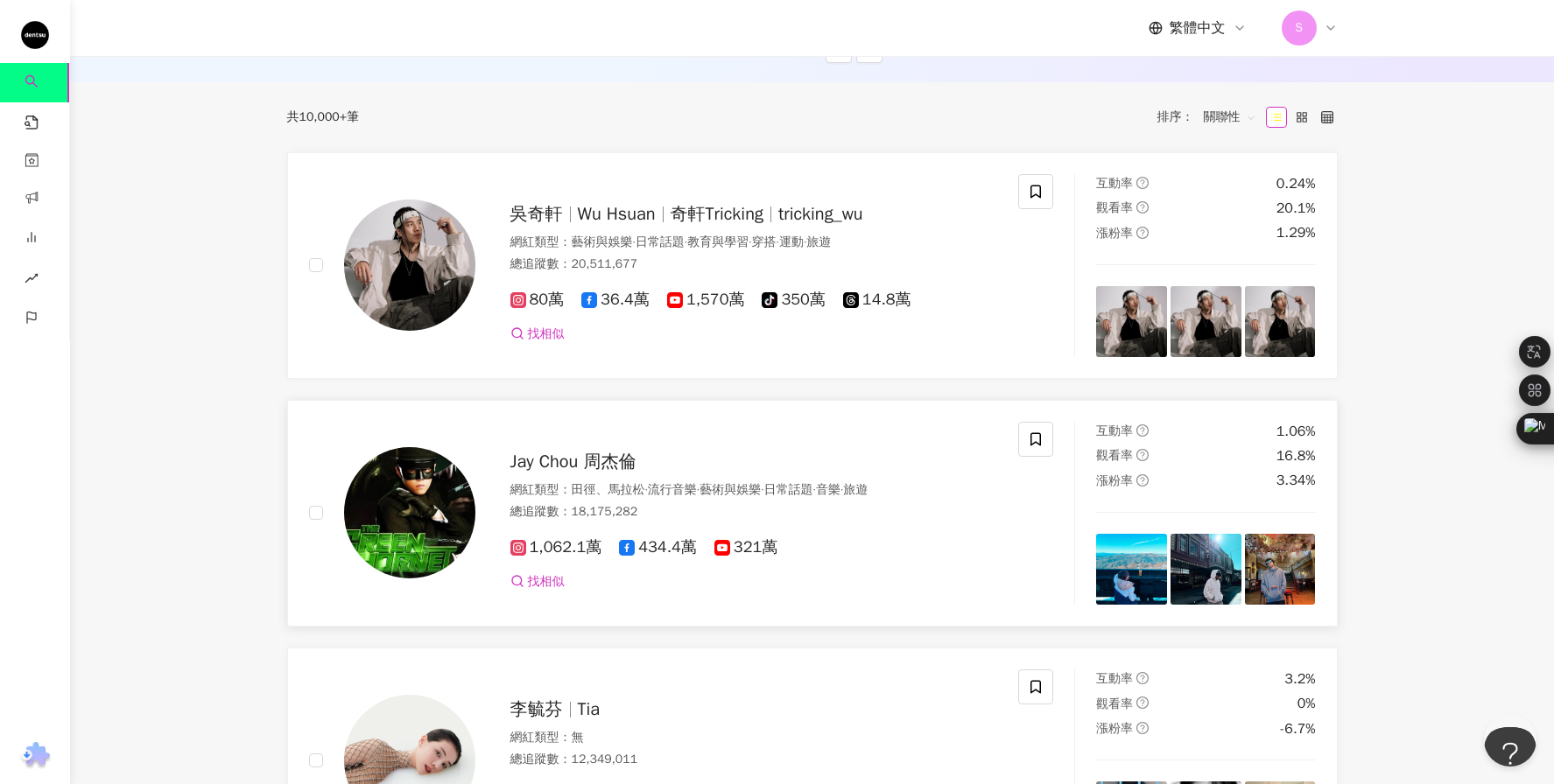 scroll, scrollTop: 803, scrollLeft: 0, axis: vertical 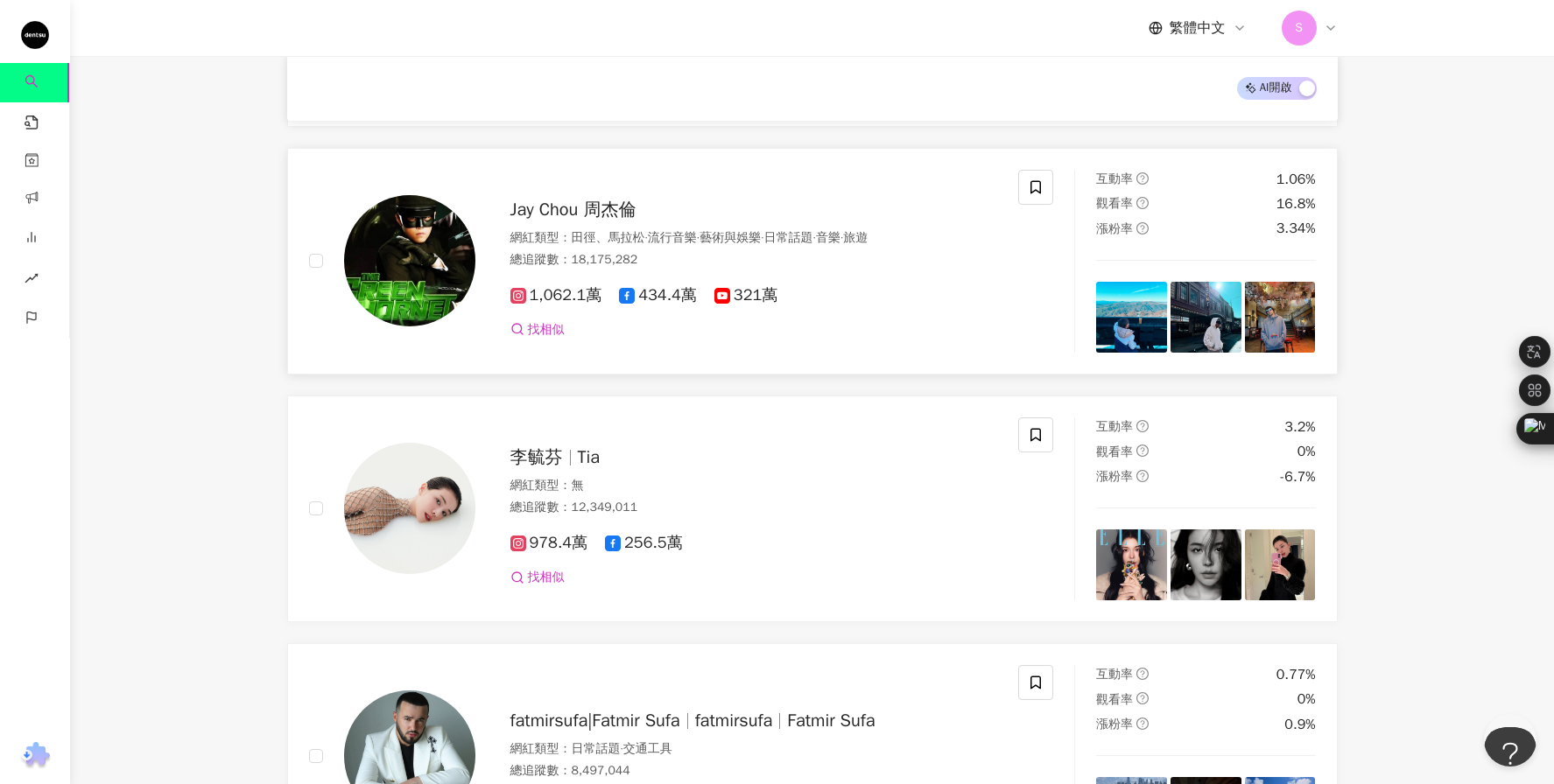 click on "Jay Chou 周杰倫" at bounding box center [573, 209] 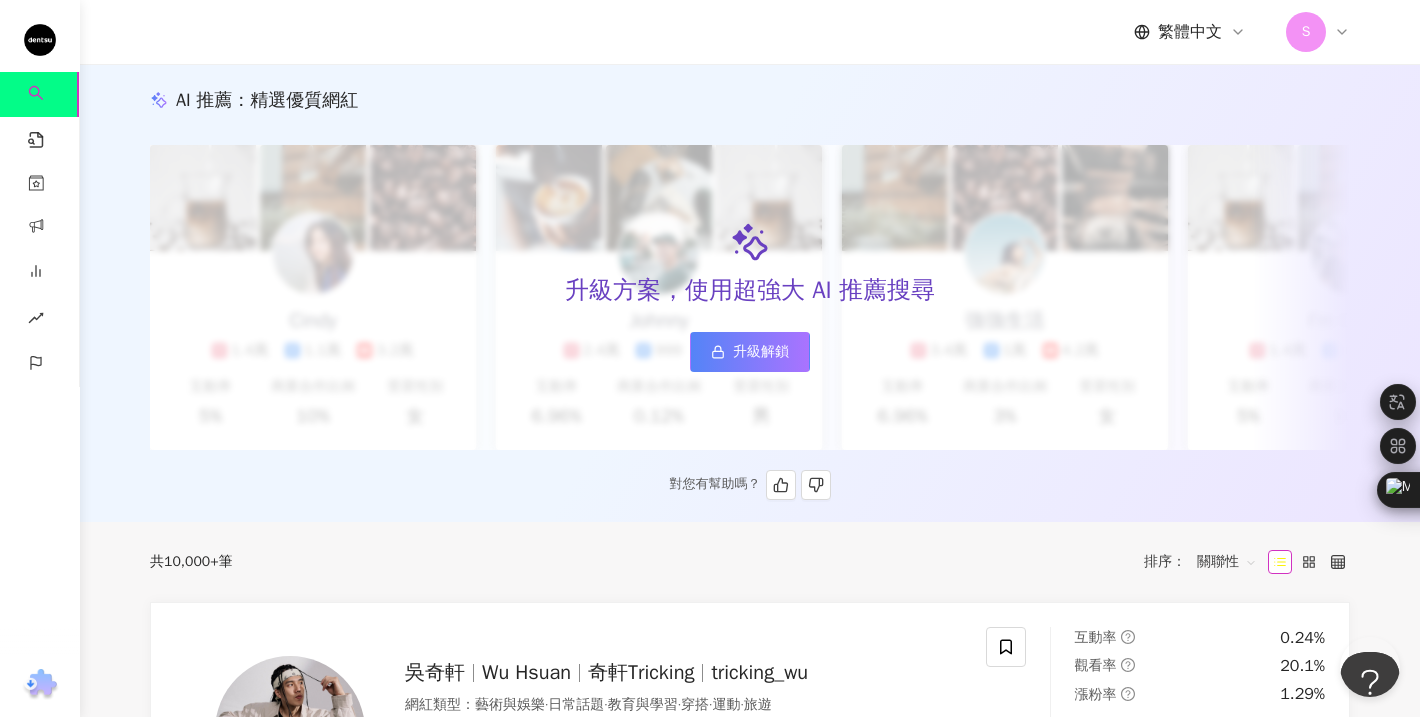 scroll, scrollTop: 720, scrollLeft: 0, axis: vertical 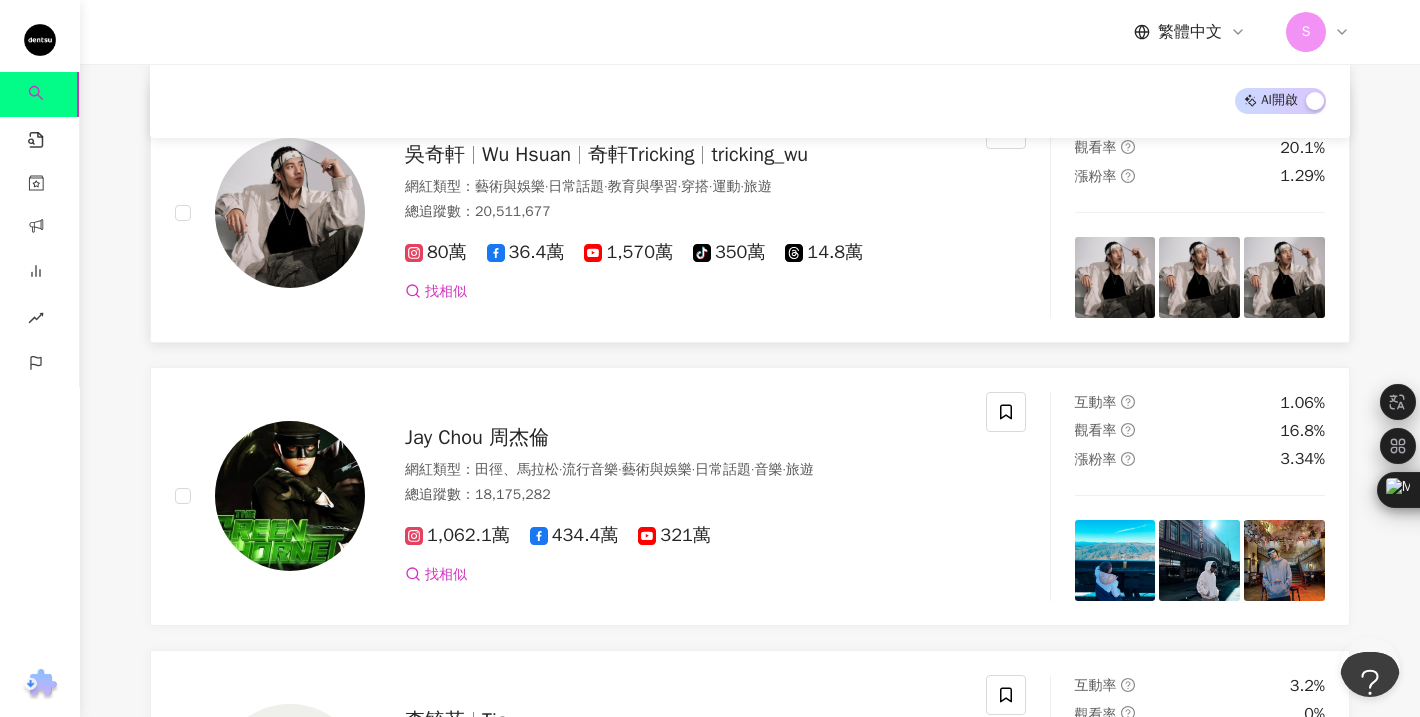 click on "吳奇軒 Wu Hsuan 奇軒Tricking tricking_wu" at bounding box center (683, 155) 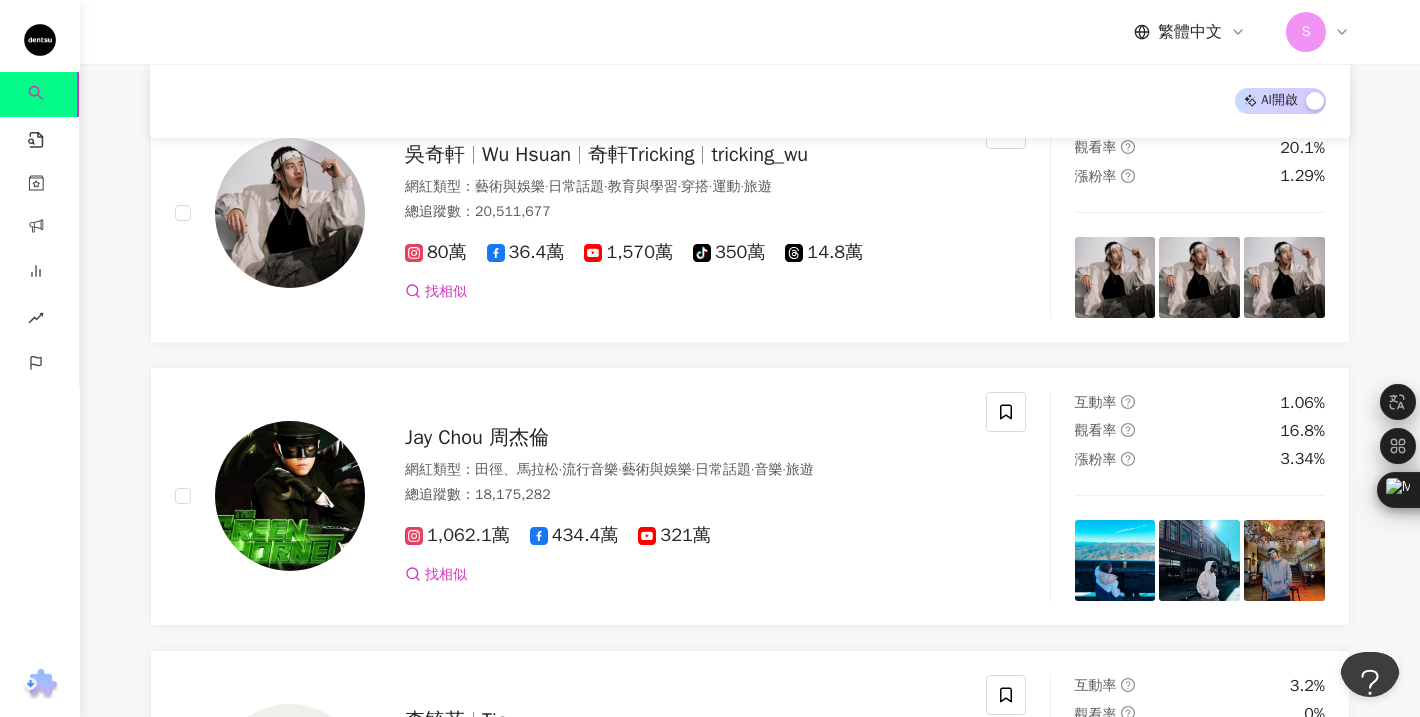 click on "AI  開啟 AI  關閉 吳奇軒 Wu Hsuan 奇軒Tricking tricking_wu 網紅類型 ： 藝術與娛樂  ·  日常話題  ·  教育與學習  ·  穿搭  ·  運動  ·  旅遊 總追蹤數 ： 20,511,677 80萬 36.4萬 1,570萬 tiktok-icon 350萬 14.8萬 找相似 互動率 0.24% 觀看率 20.1% 漲粉率 1.29% Jay Chou 周杰倫 網紅類型 ： 田徑、馬拉松  ·  流行音樂  ·  藝術與娛樂  ·  日常話題  ·  音樂  ·  旅遊 總追蹤數 ： 18,175,282 1,062.1萬 434.4萬 321萬 找相似 互動率 1.06% 觀看率 16.8% 漲粉率 3.34% 李毓芬 Tia 網紅類型 ： 無 總追蹤數 ： 12,349,011 978.4萬 256.5萬 找相似 互動率 3.2% 觀看率 0% 漲粉率 -6.7% fatmirsufa|Fatmir Sufa fatmirsufa Fatmir Sufa 網紅類型 ： 日常話題  ·  交通工具 總追蹤數 ： 8,497,044 849.7萬 互動率 0.77% 觀看率 0% 漲粉率 0.9% 找不到網紅？ 回報建立 AI 推薦 ： 猜您對提及相關關鍵字的網紅有興趣 對您有幫助嗎？ 升級解鎖 Cindy 營養與保健" at bounding box center [750, 1122] 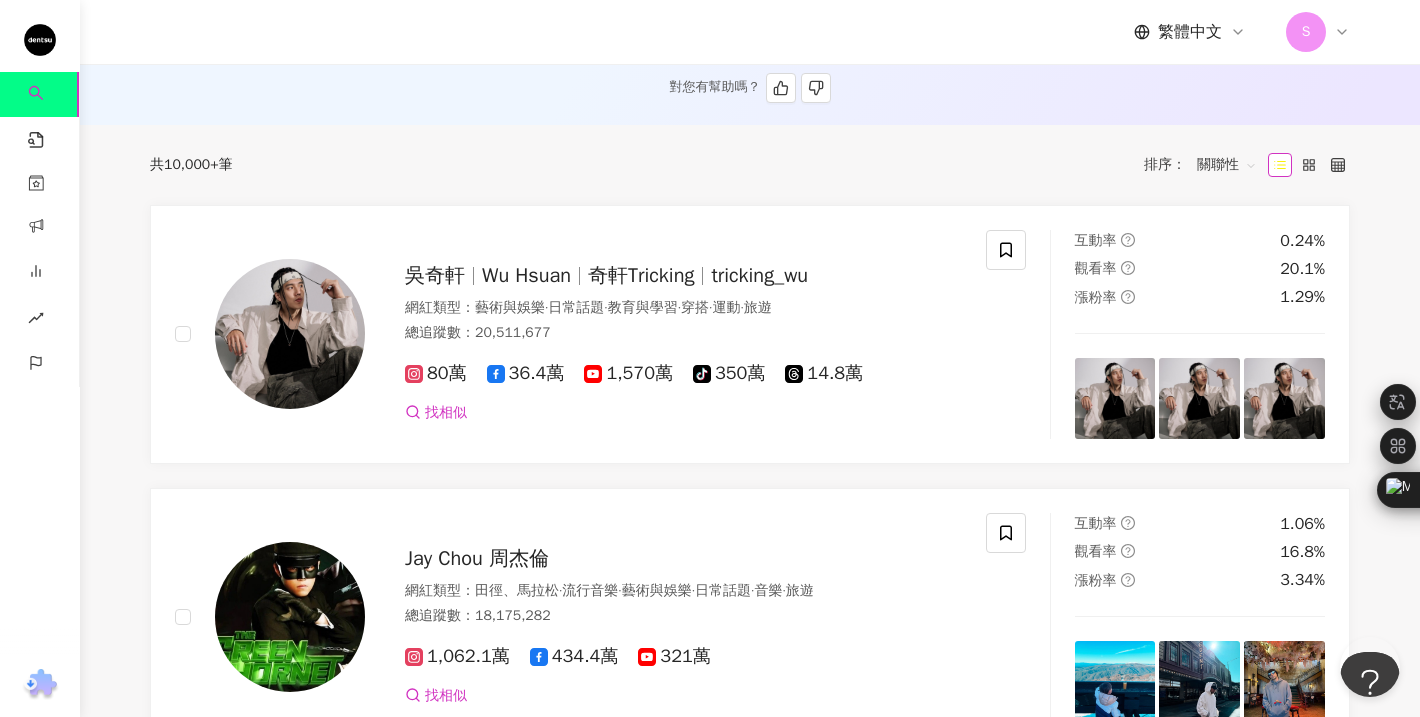 scroll, scrollTop: 658, scrollLeft: 0, axis: vertical 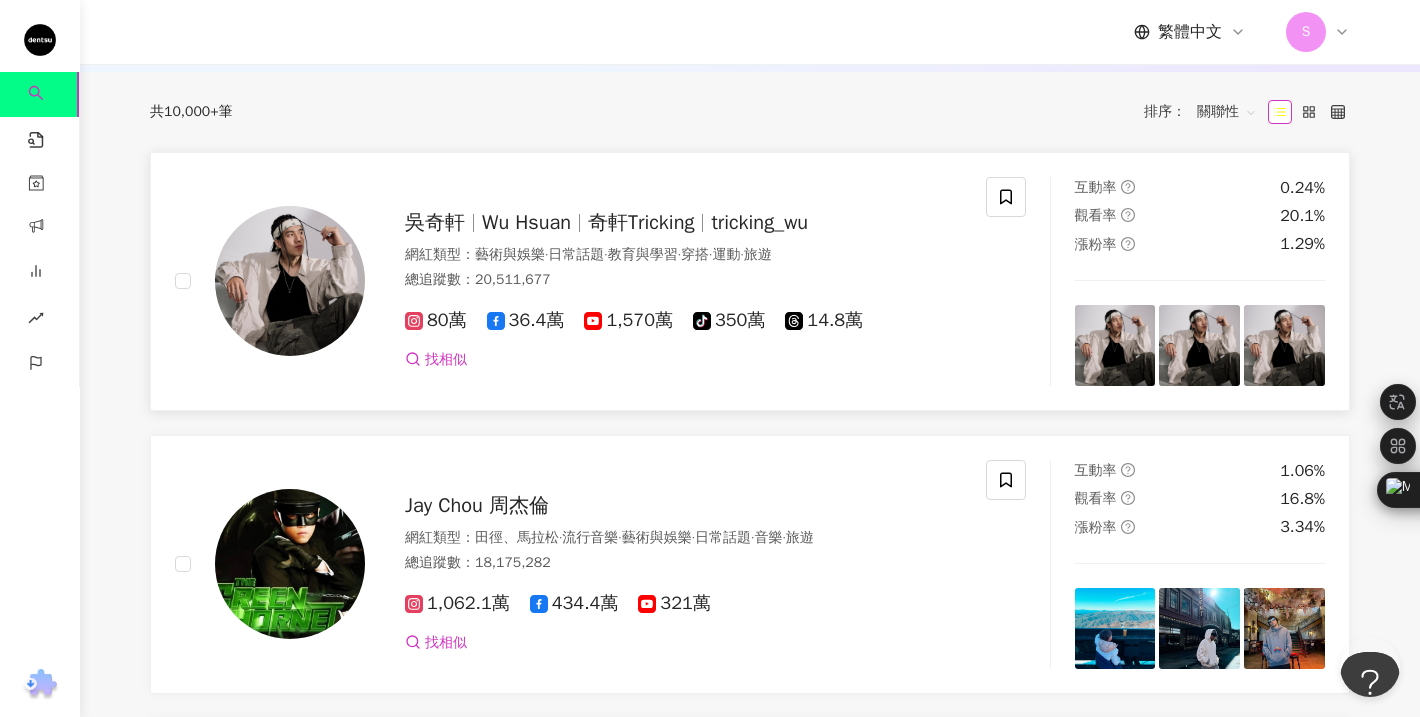 click on "吳奇軒 Wu Hsuan 奇軒Tricking tricking_wu 網紅類型 ： 藝術與娛樂  ·  日常話題  ·  教育與學習  ·  穿搭  ·  運動  ·  旅遊 總追蹤數 ： 20,511,677 80萬 36.4萬 1,570萬 tiktok-icon 350萬 14.8萬 找相似" at bounding box center (663, 281) 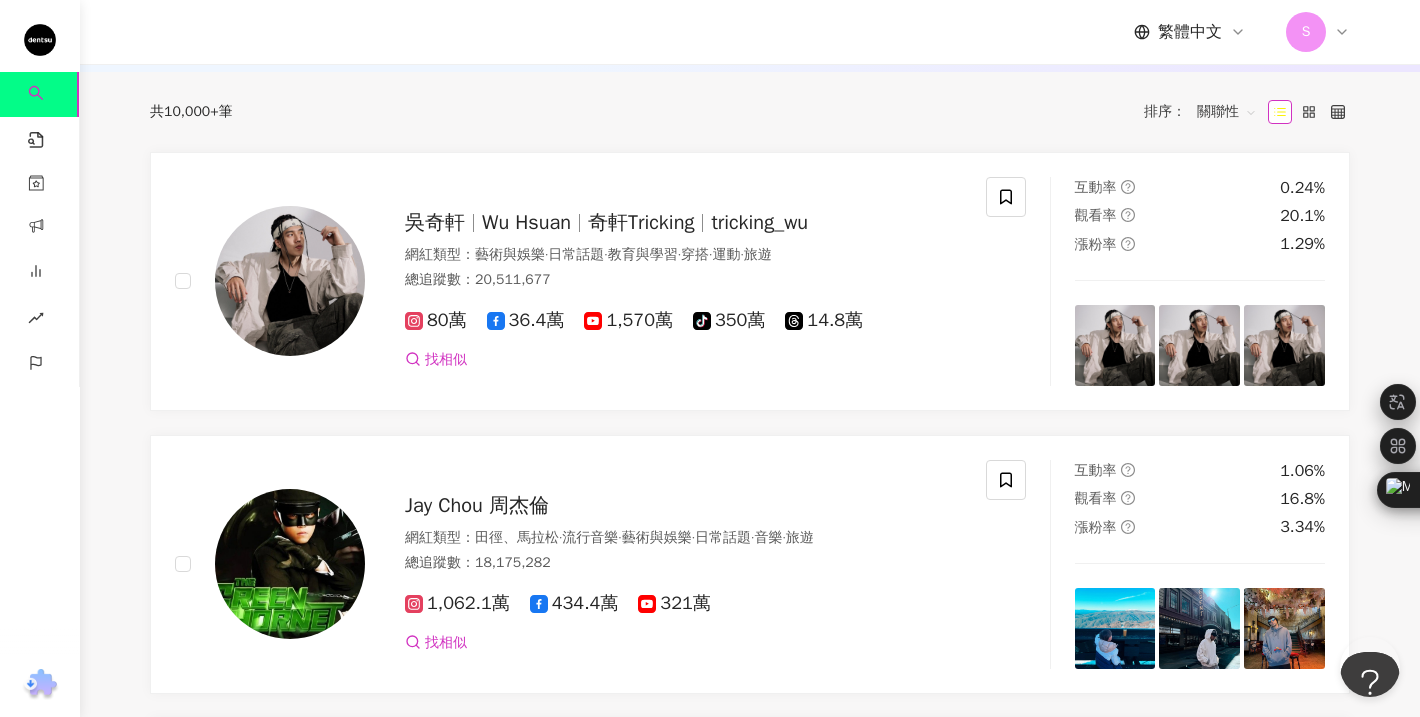 click 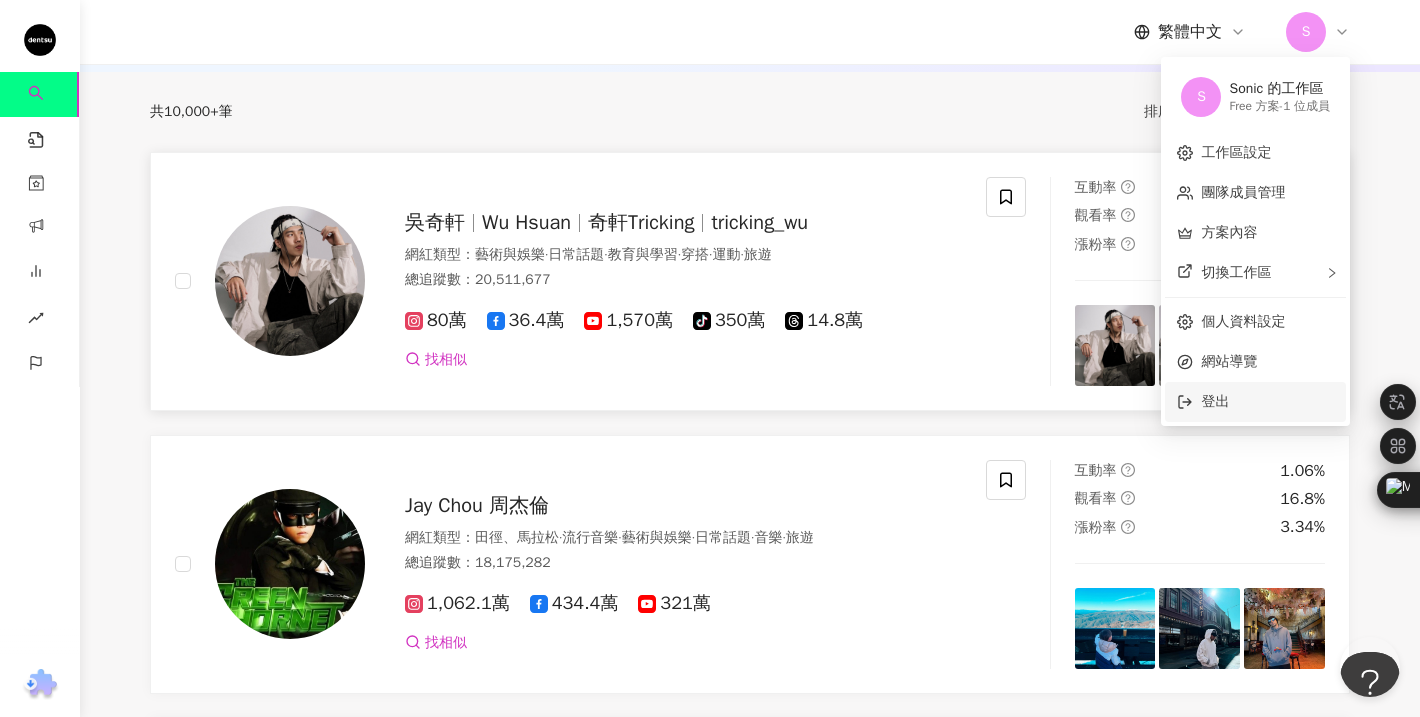 click on "登出" at bounding box center (1215, 401) 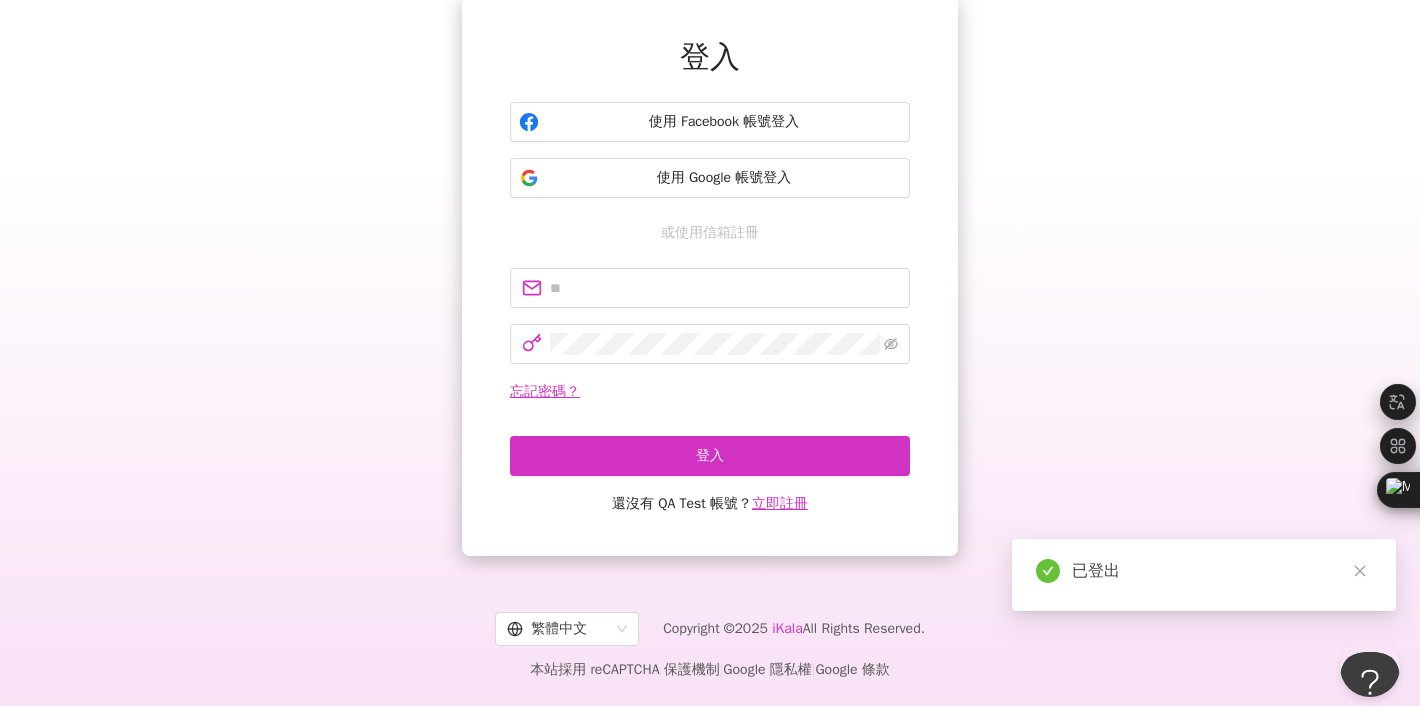 scroll, scrollTop: 0, scrollLeft: 0, axis: both 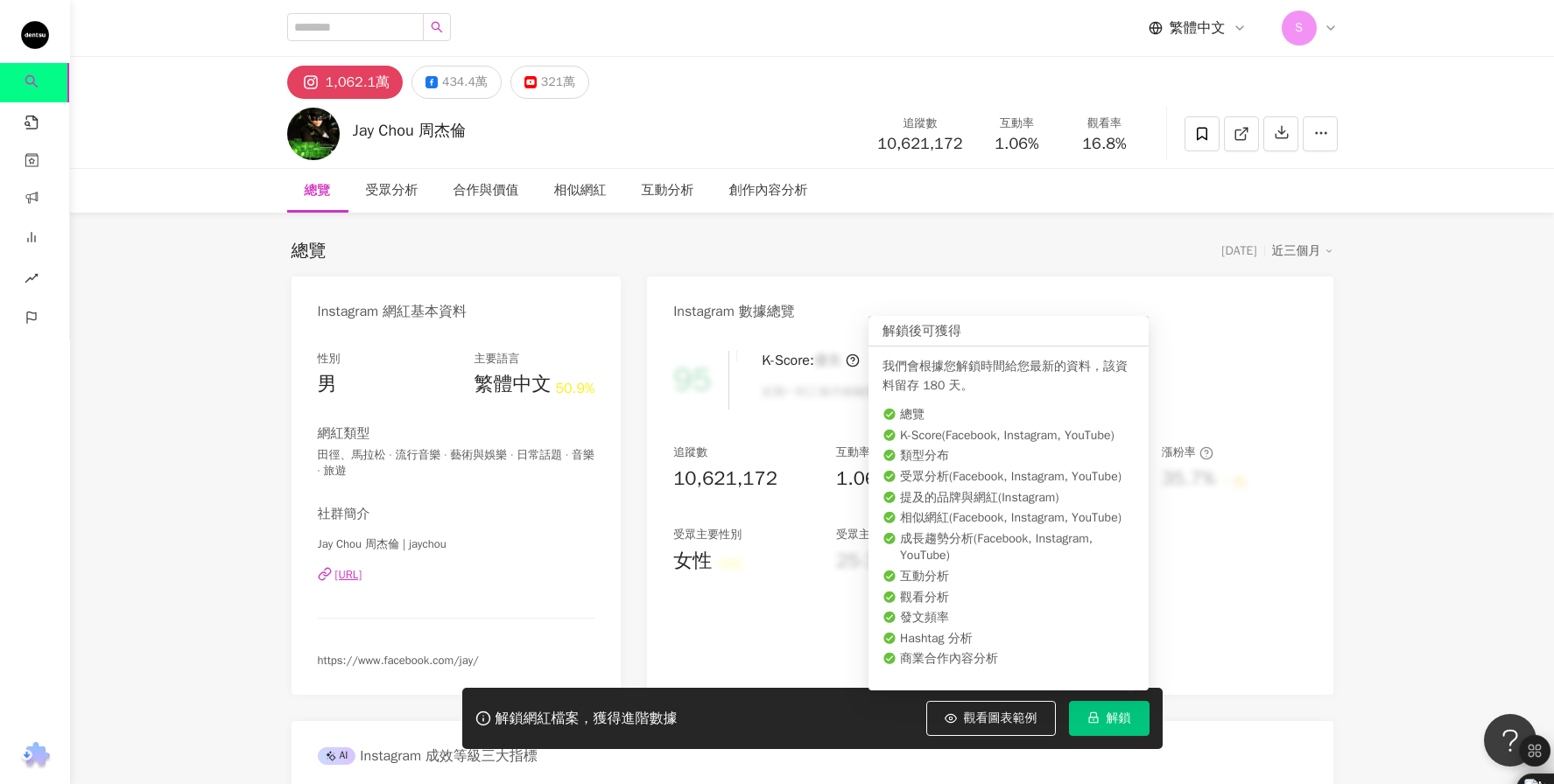 click on "解鎖" at bounding box center [1109, 718] 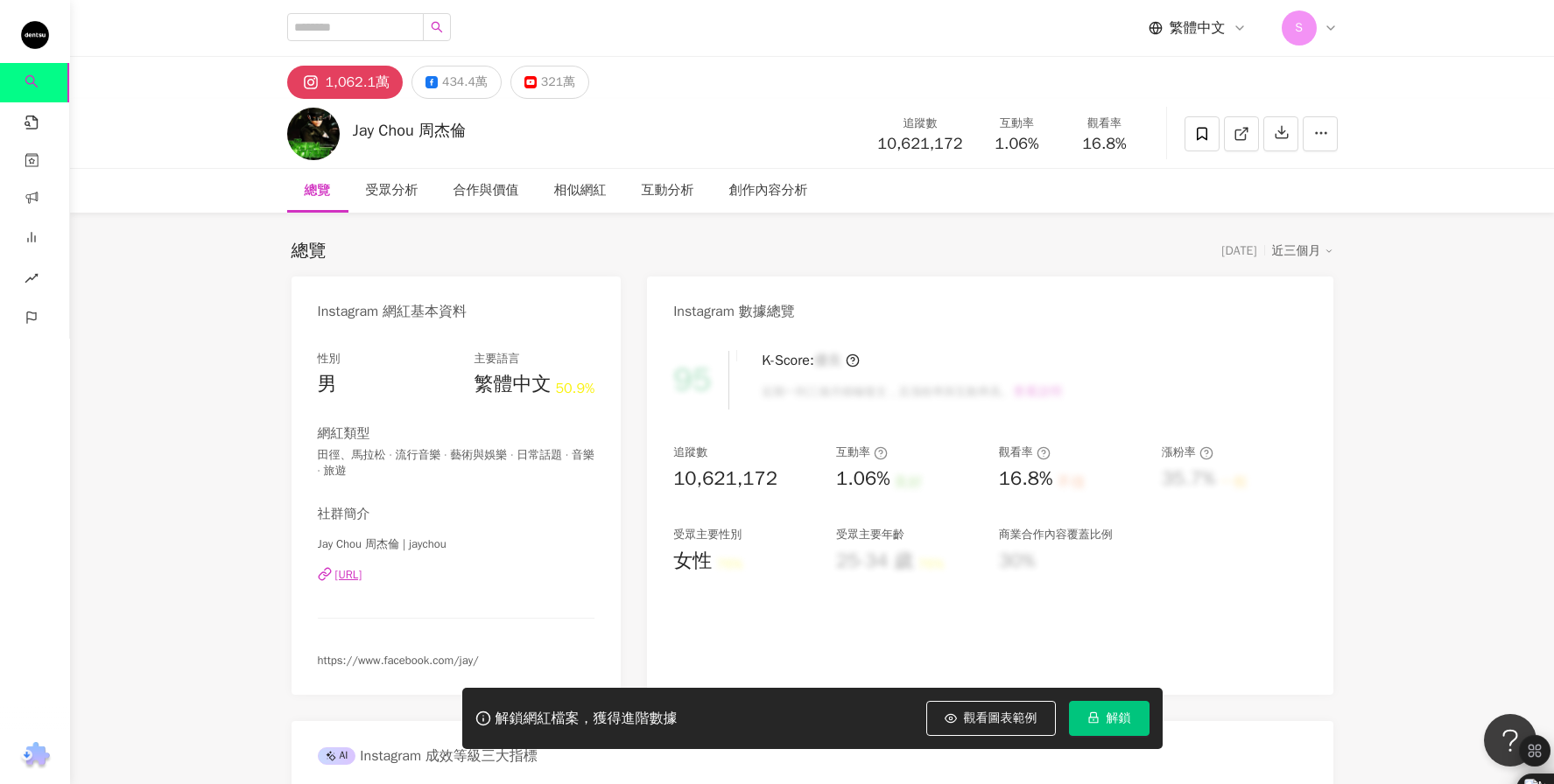 click on "S" at bounding box center (1310, 28) 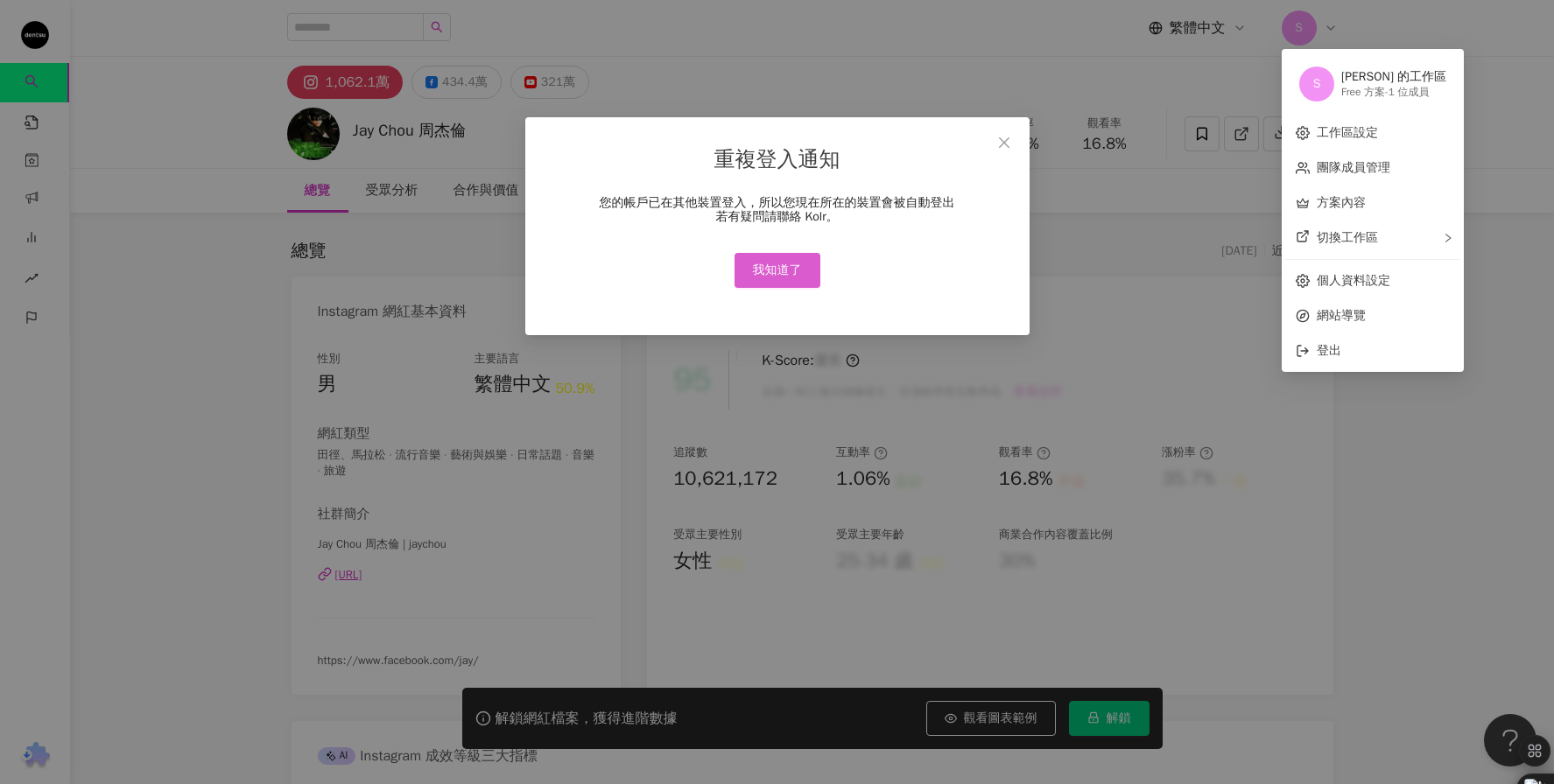 click on "我知道了" at bounding box center [777, 270] 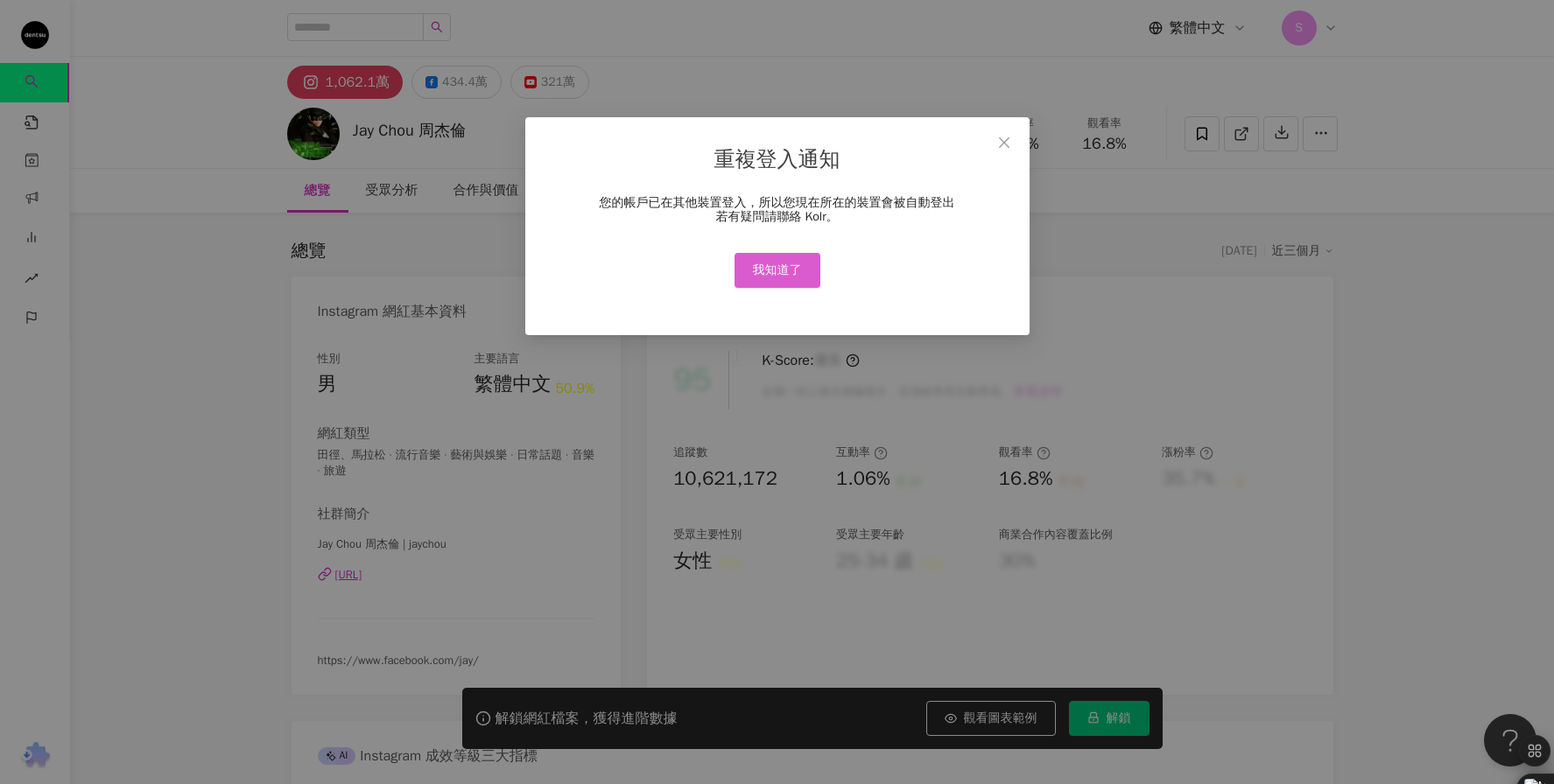 click on "我知道了" at bounding box center [777, 270] 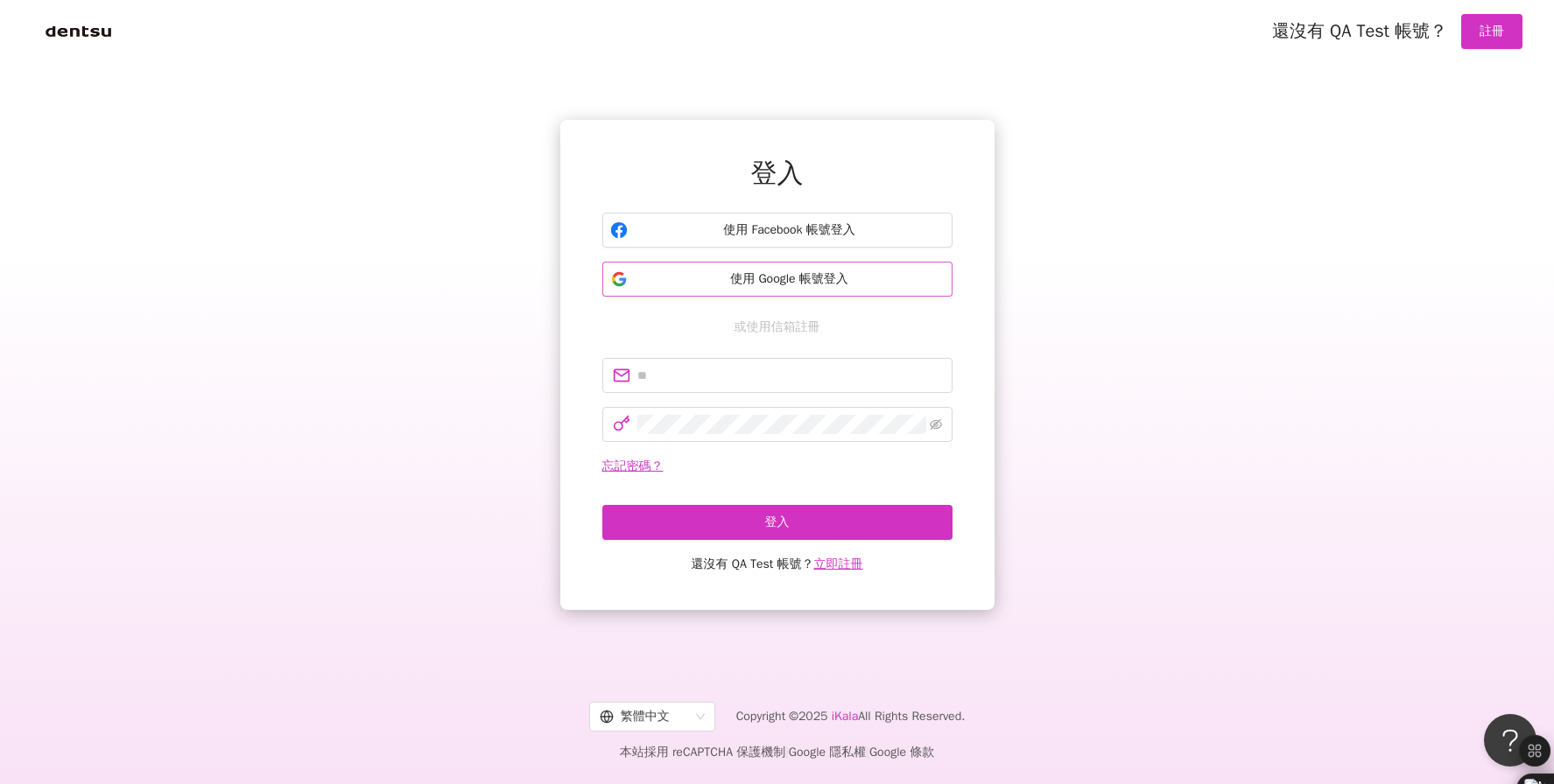click on "使用 Google 帳號登入" at bounding box center (790, 279) 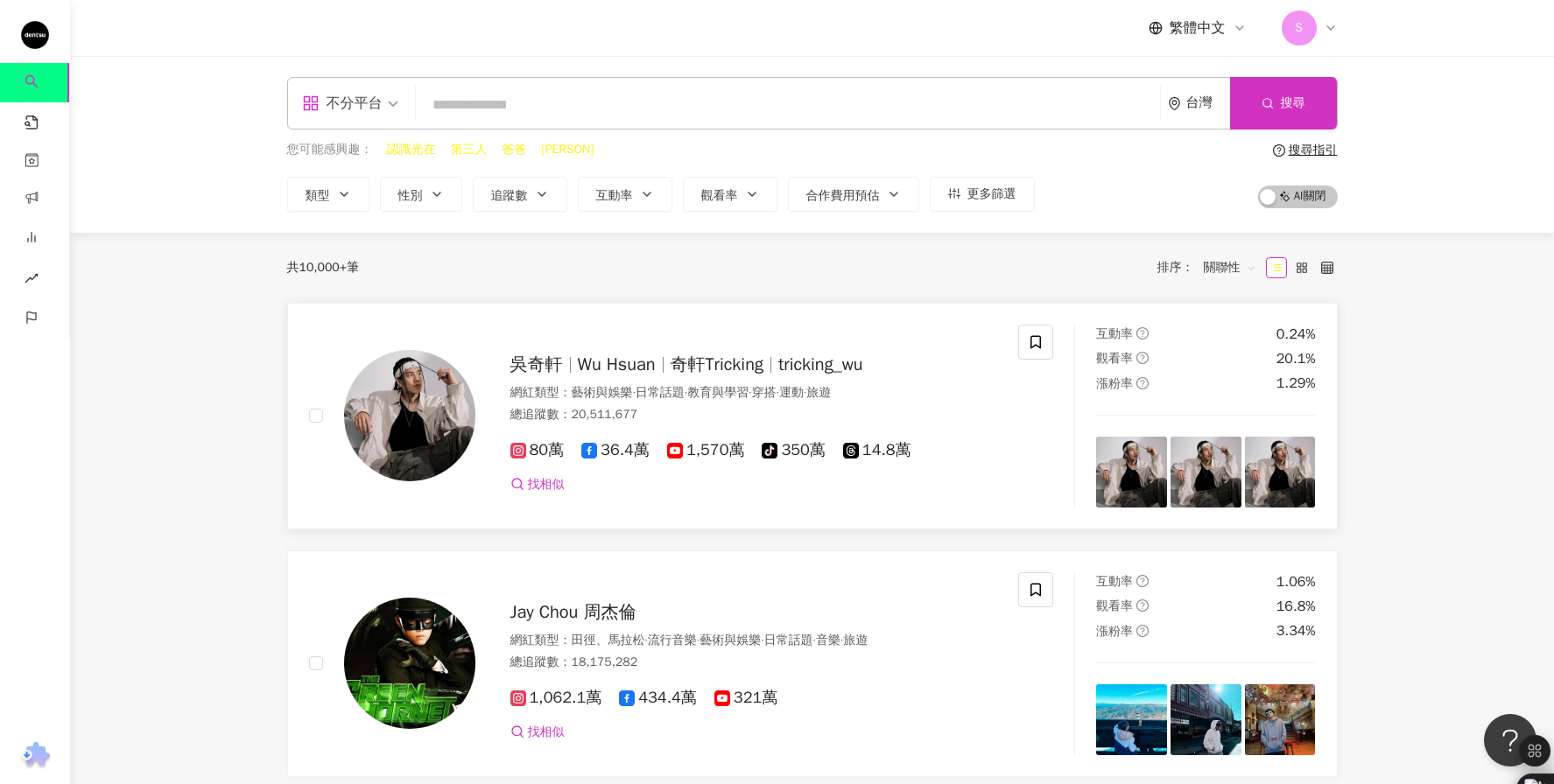click on "奇軒Tricking" at bounding box center [717, 364] 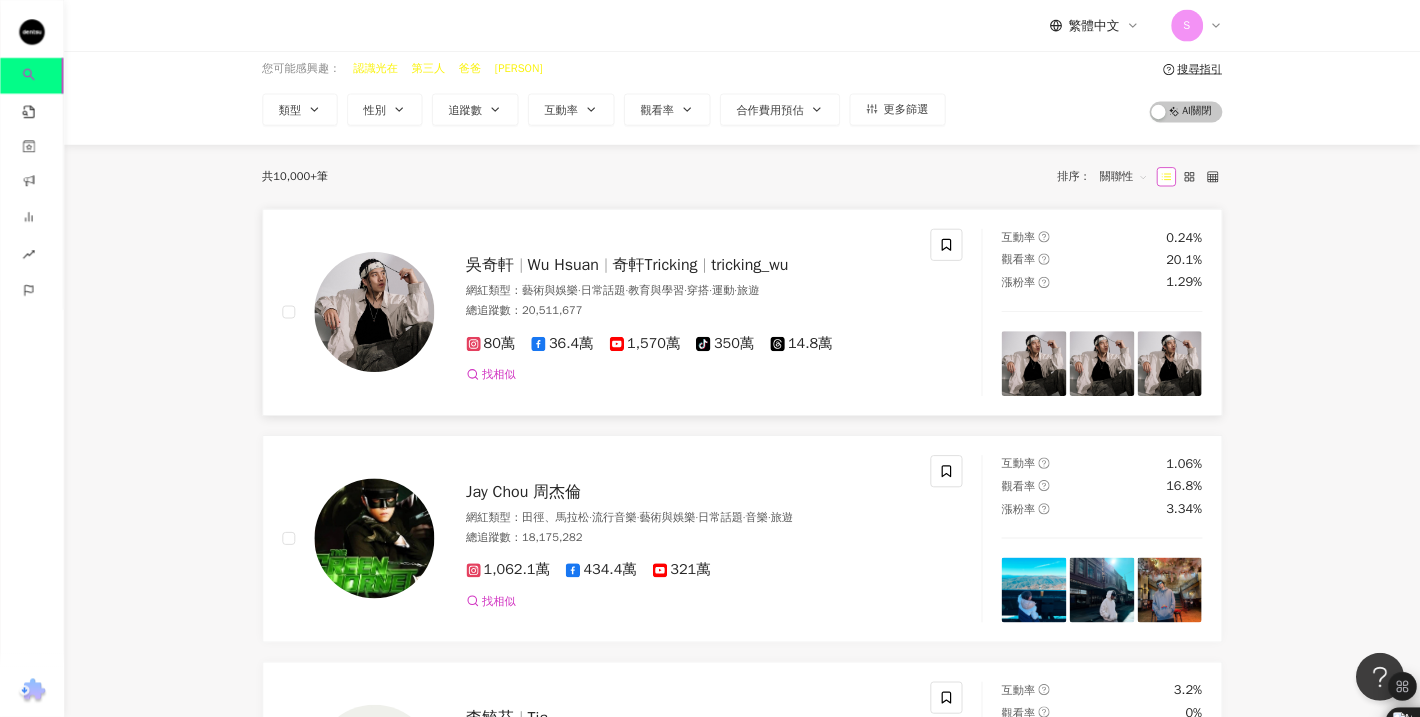 scroll, scrollTop: 0, scrollLeft: 0, axis: both 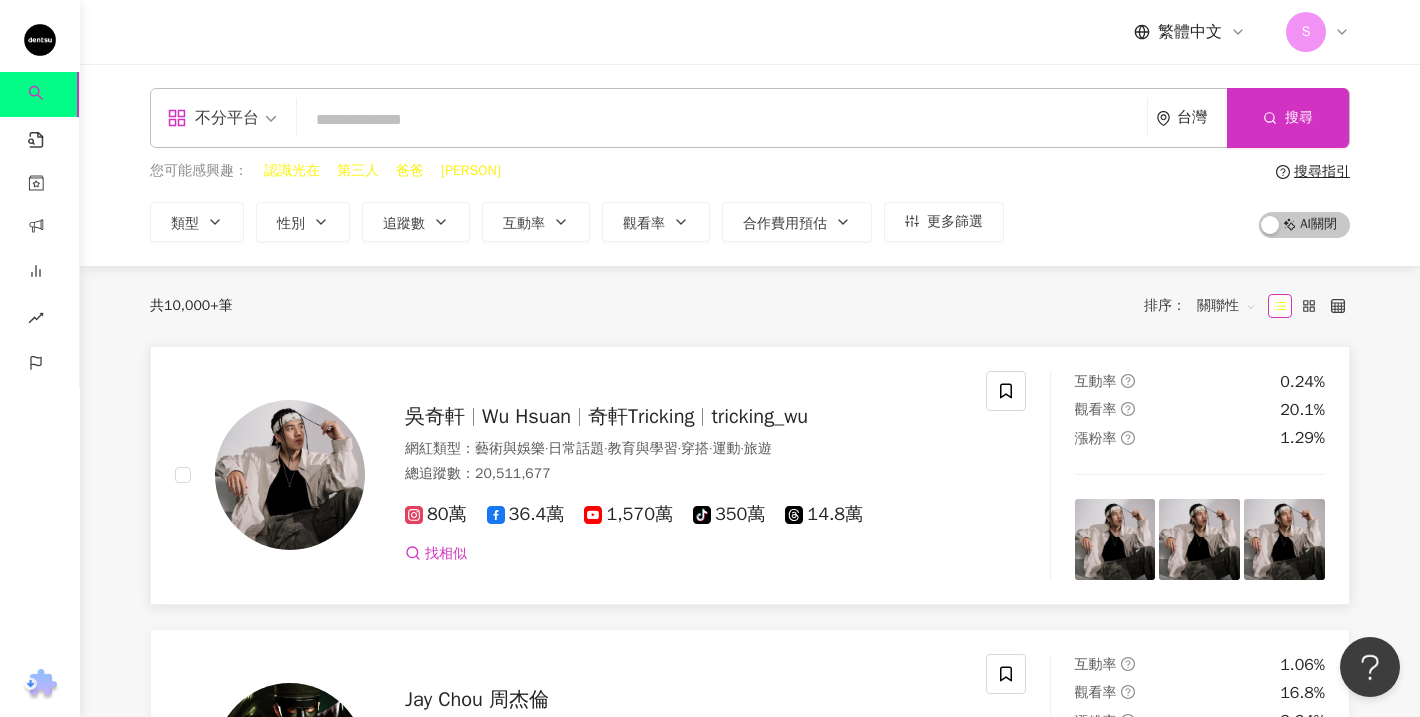 click on "Wu Hsuan" at bounding box center (526, 416) 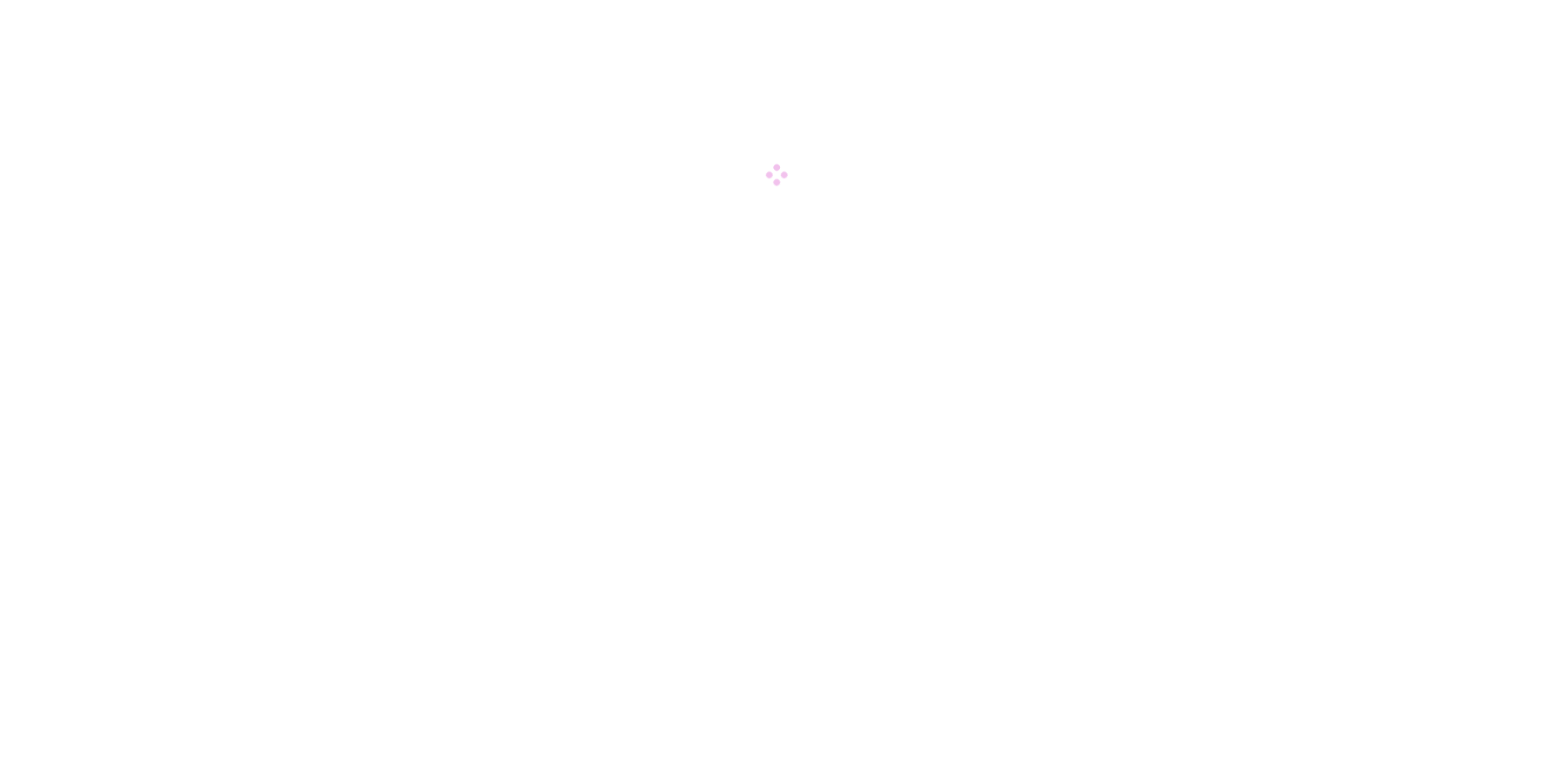 scroll, scrollTop: 0, scrollLeft: 0, axis: both 